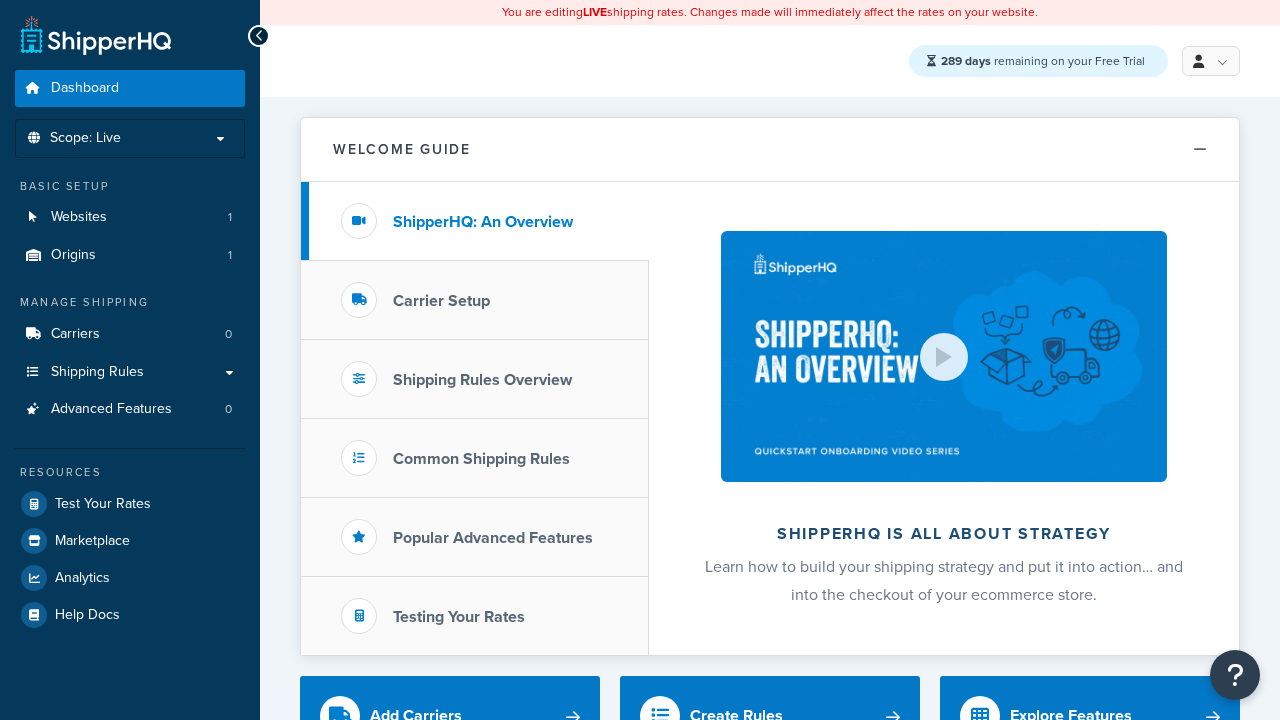 scroll, scrollTop: 0, scrollLeft: 0, axis: both 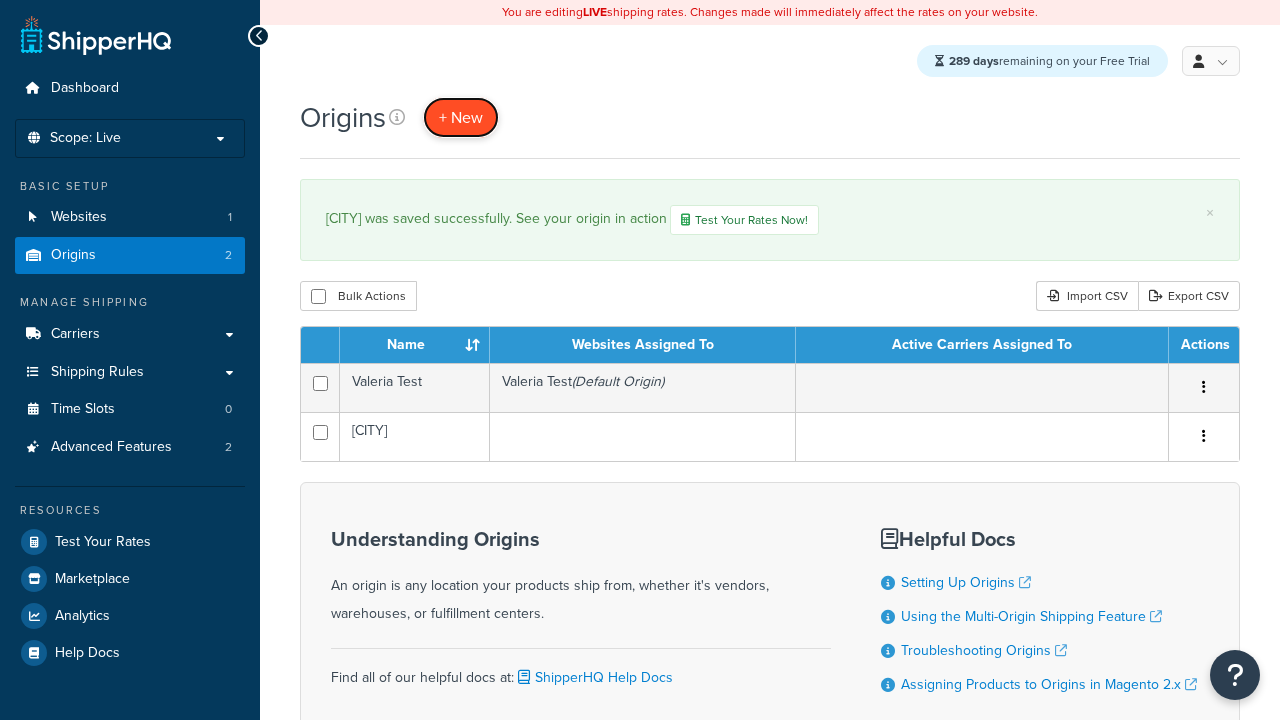 click on "+ New" at bounding box center (461, 117) 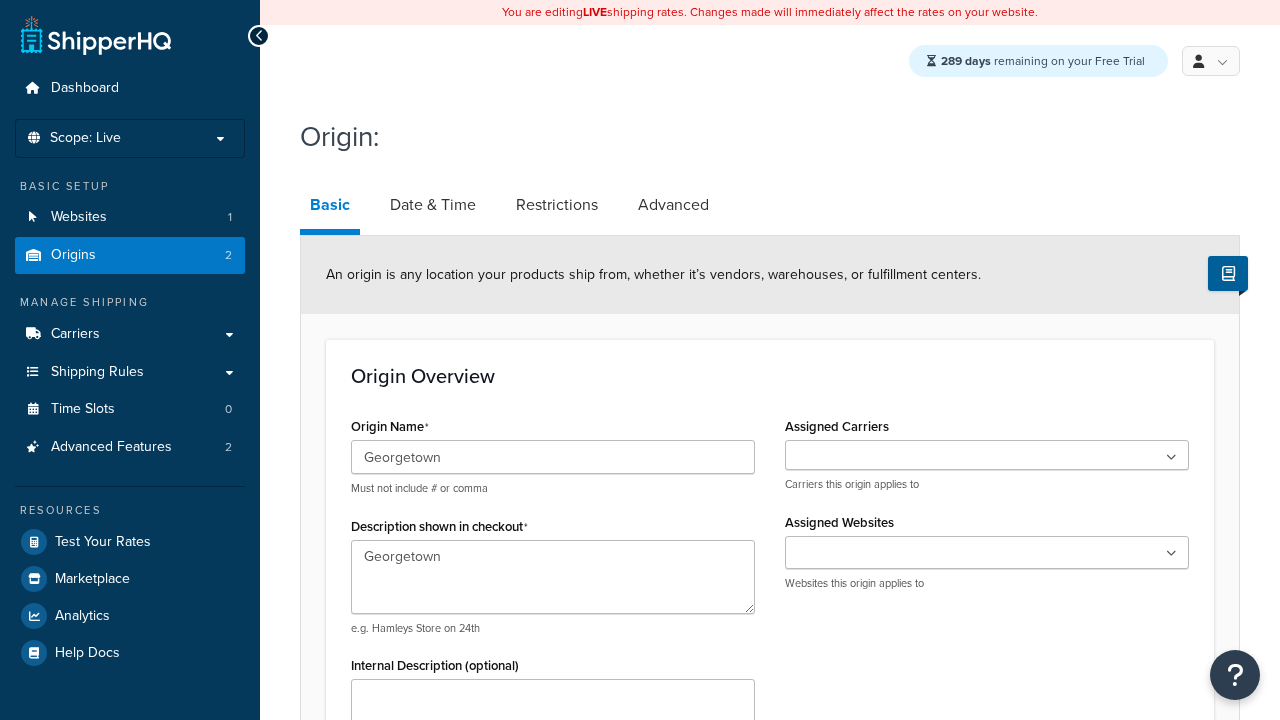 scroll, scrollTop: 883, scrollLeft: 0, axis: vertical 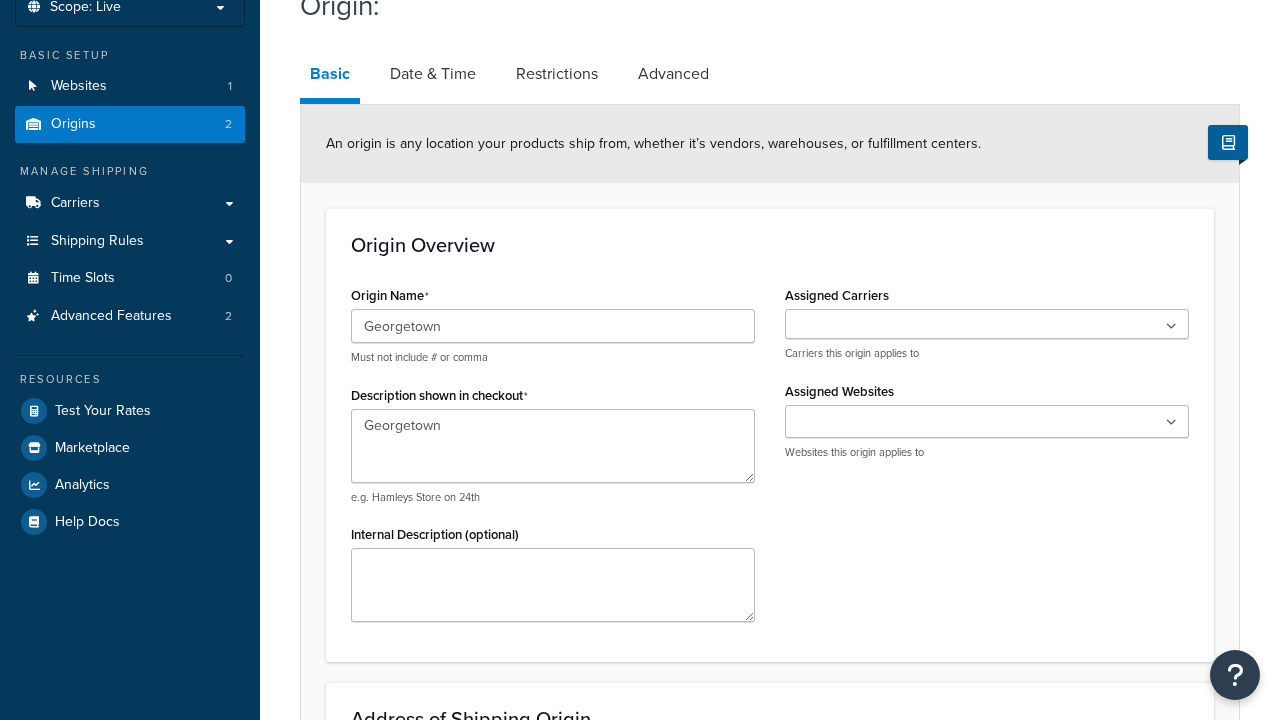 type on "Georgetown" 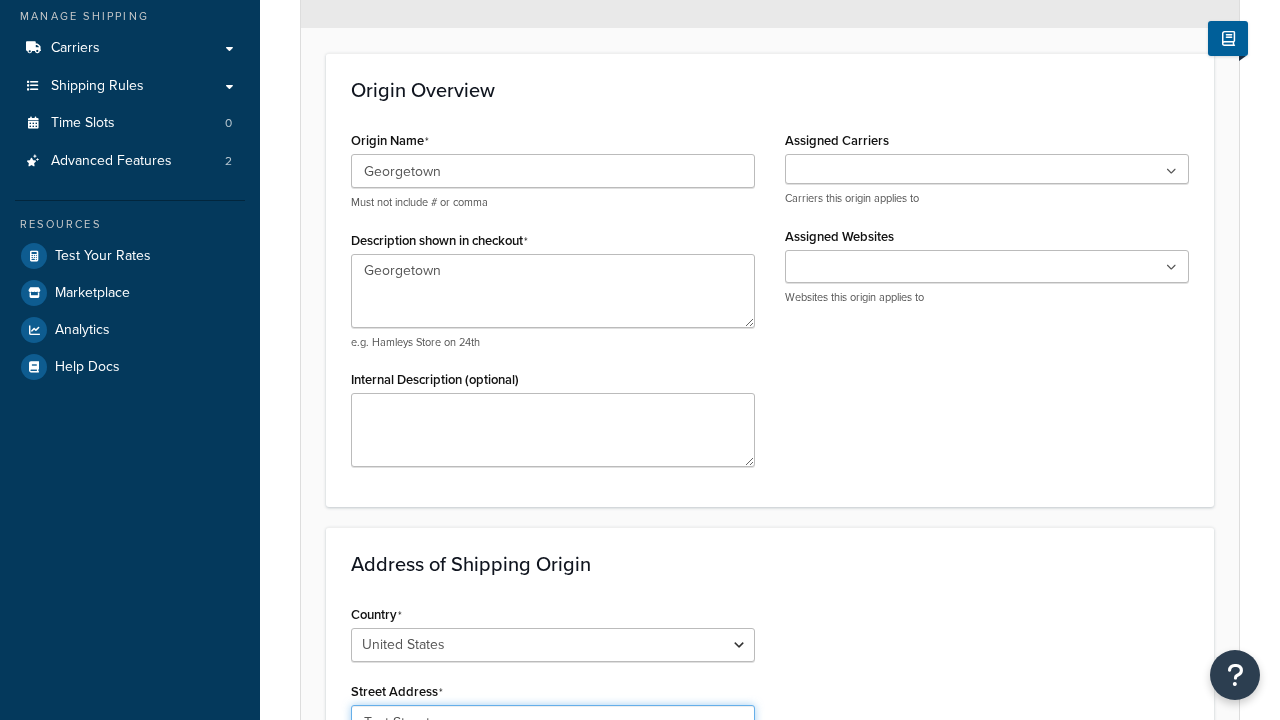 type on "Test Street" 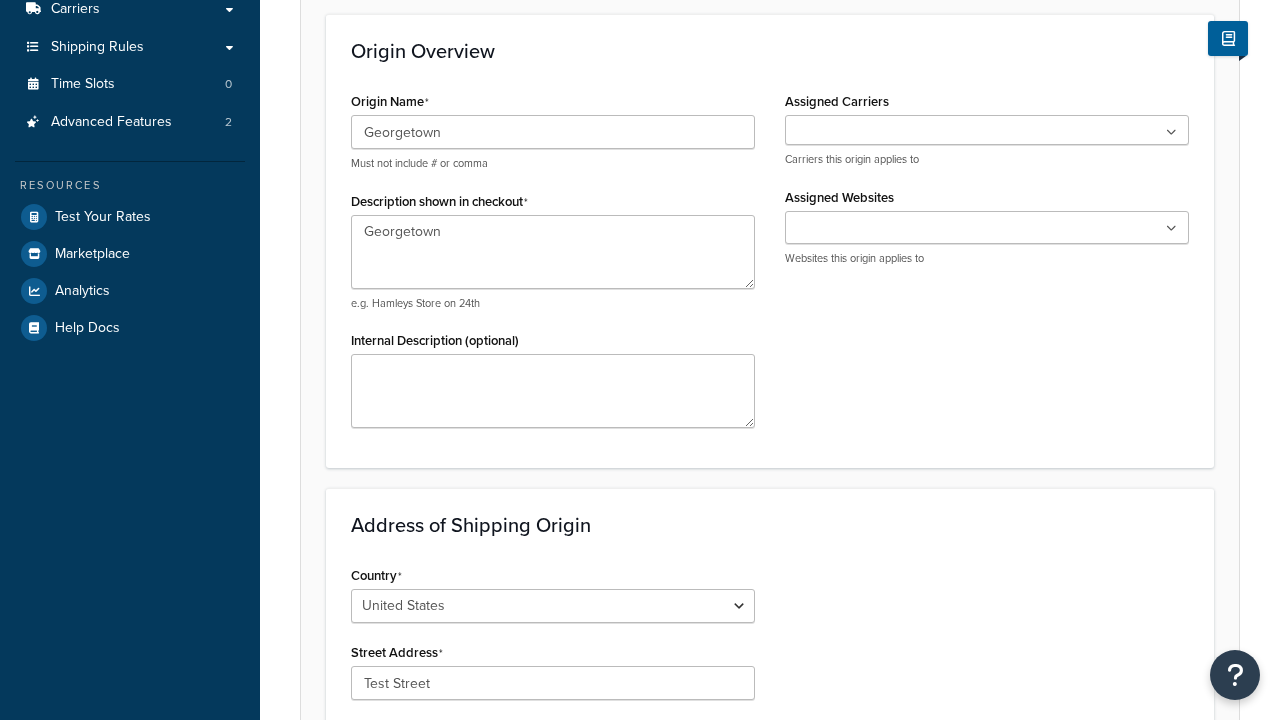 type on "Austin" 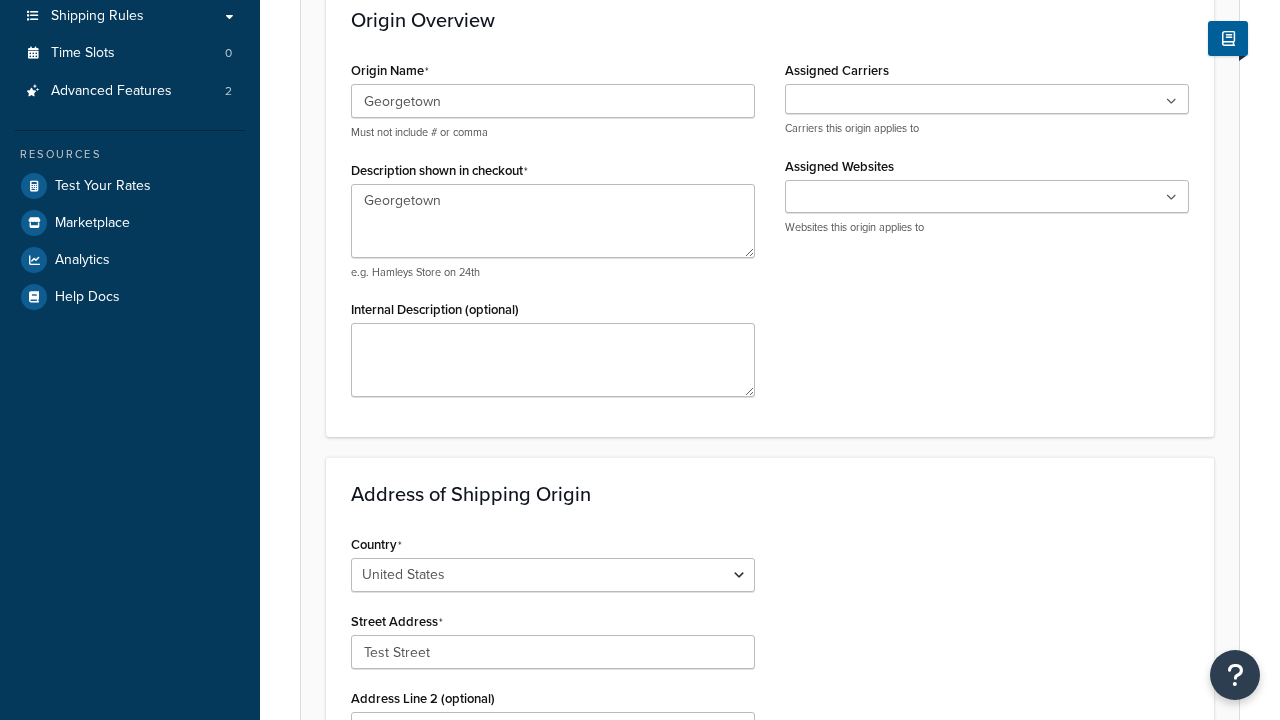 scroll, scrollTop: 0, scrollLeft: 0, axis: both 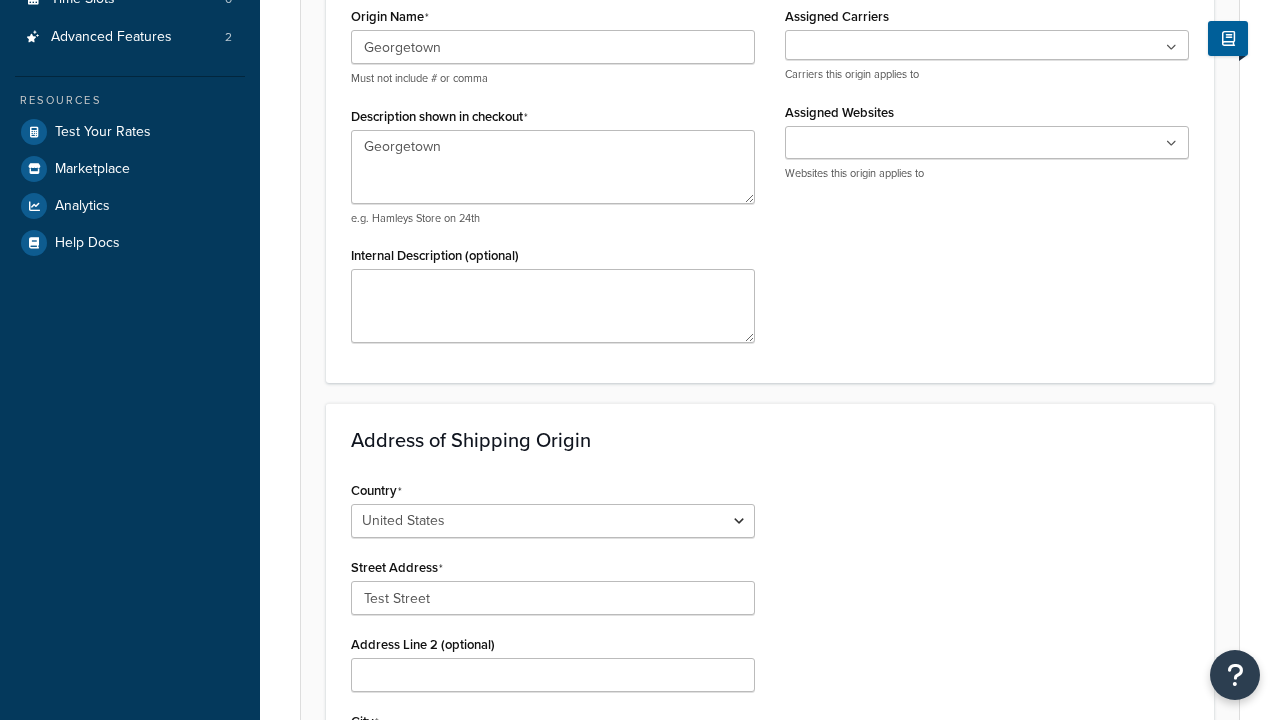 select on "43" 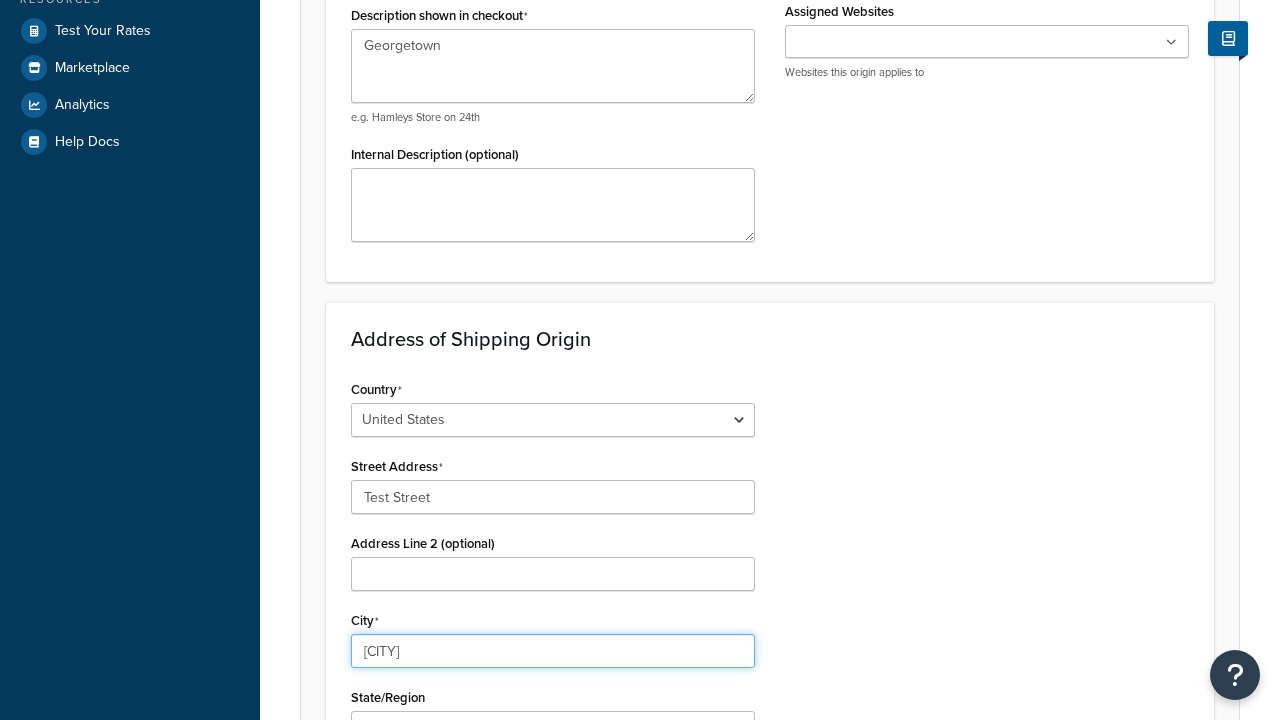 type on "Austin" 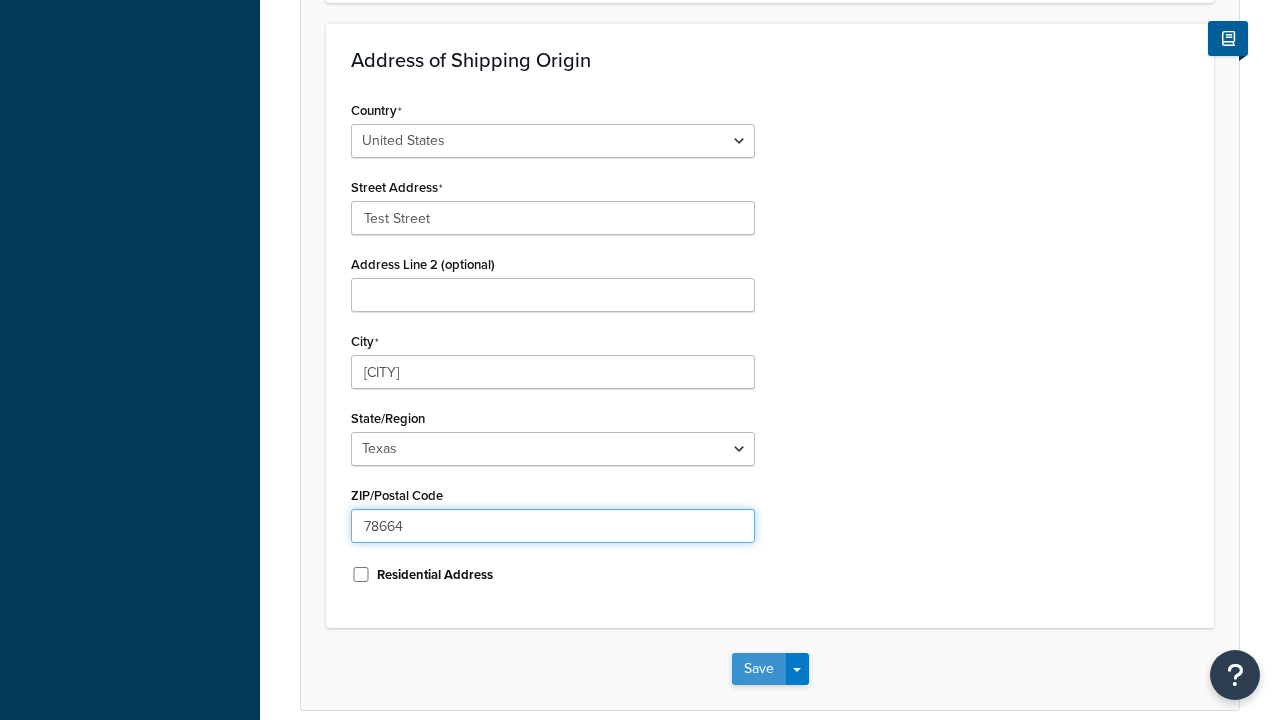 type on "78664" 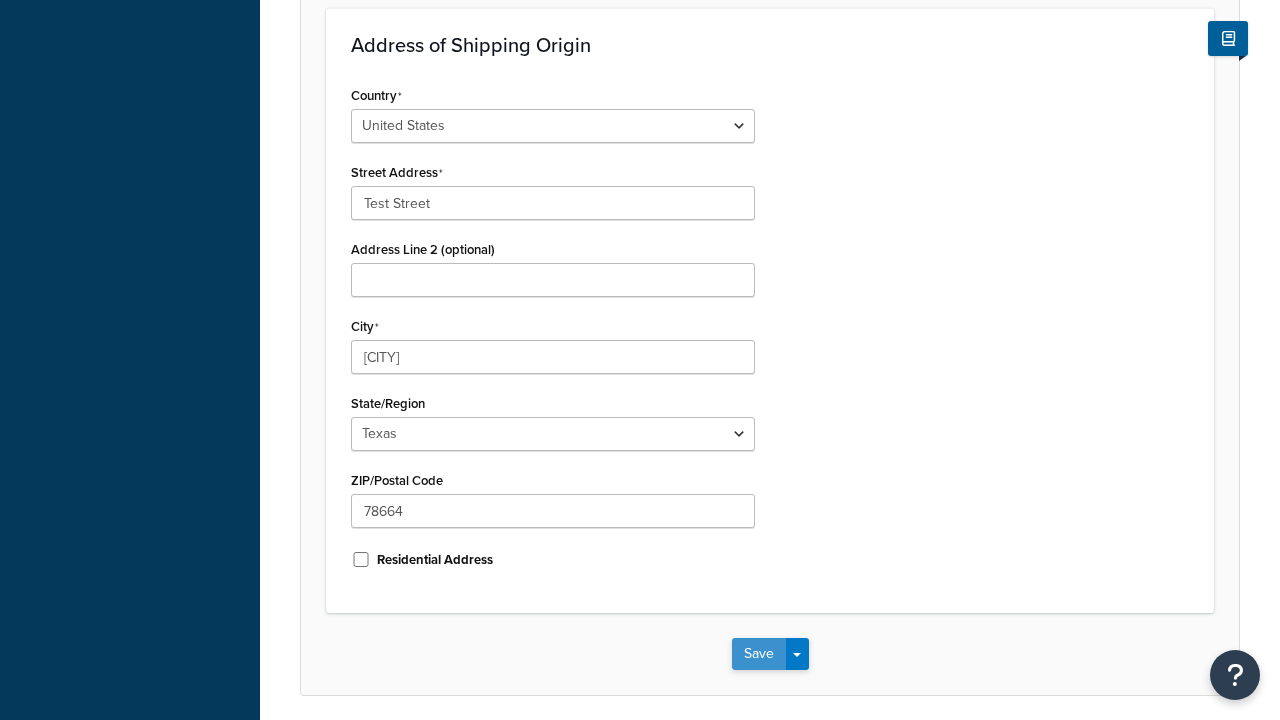 click on "Save" at bounding box center [759, 654] 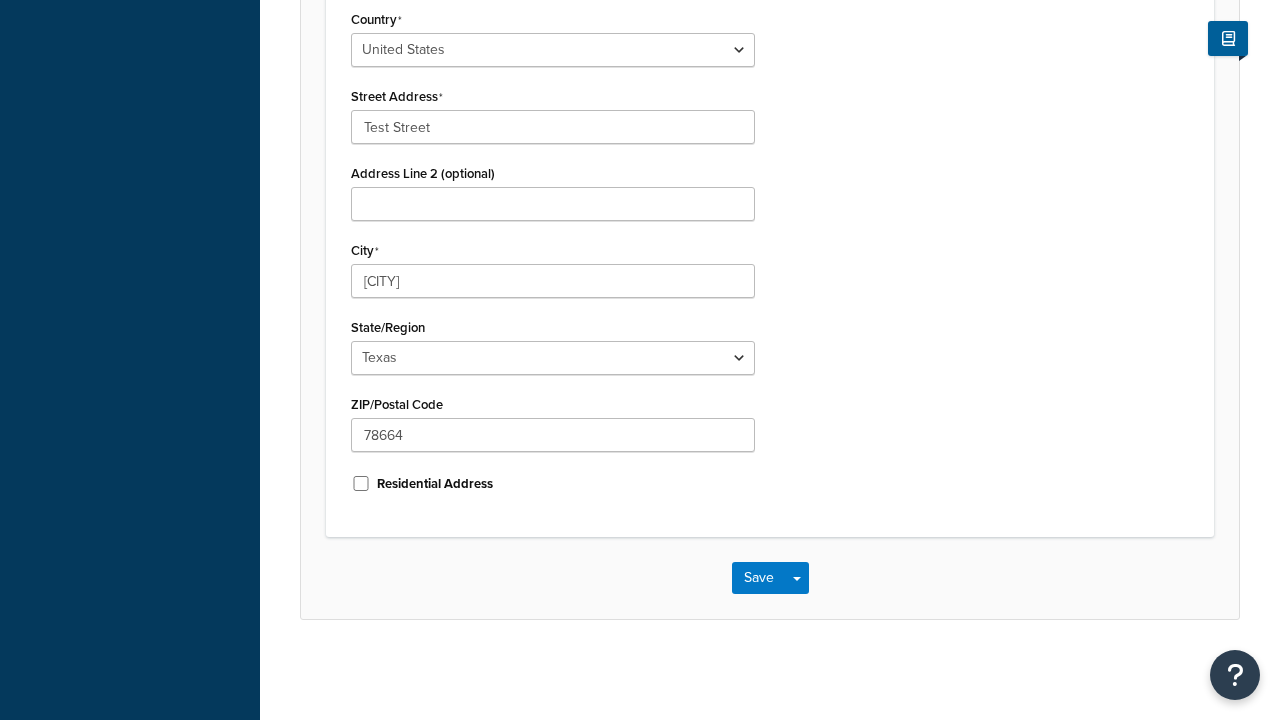 scroll, scrollTop: 0, scrollLeft: 0, axis: both 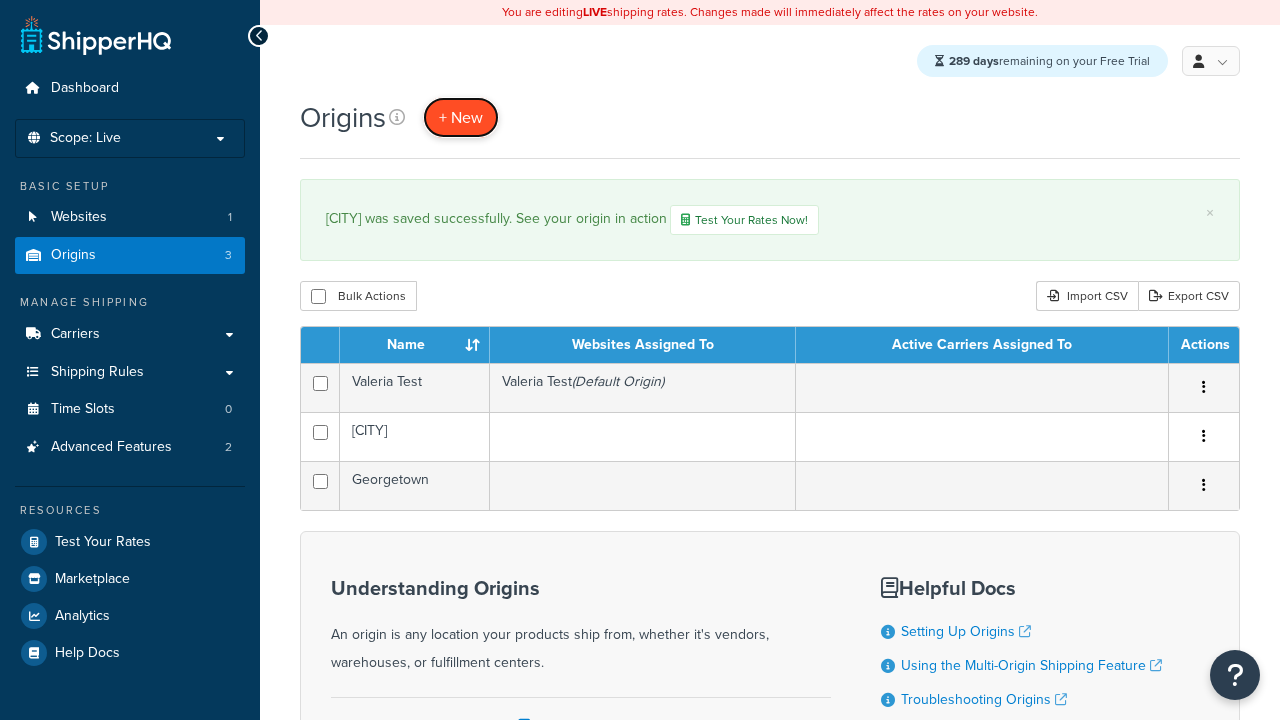 click on "+ New" at bounding box center (461, 117) 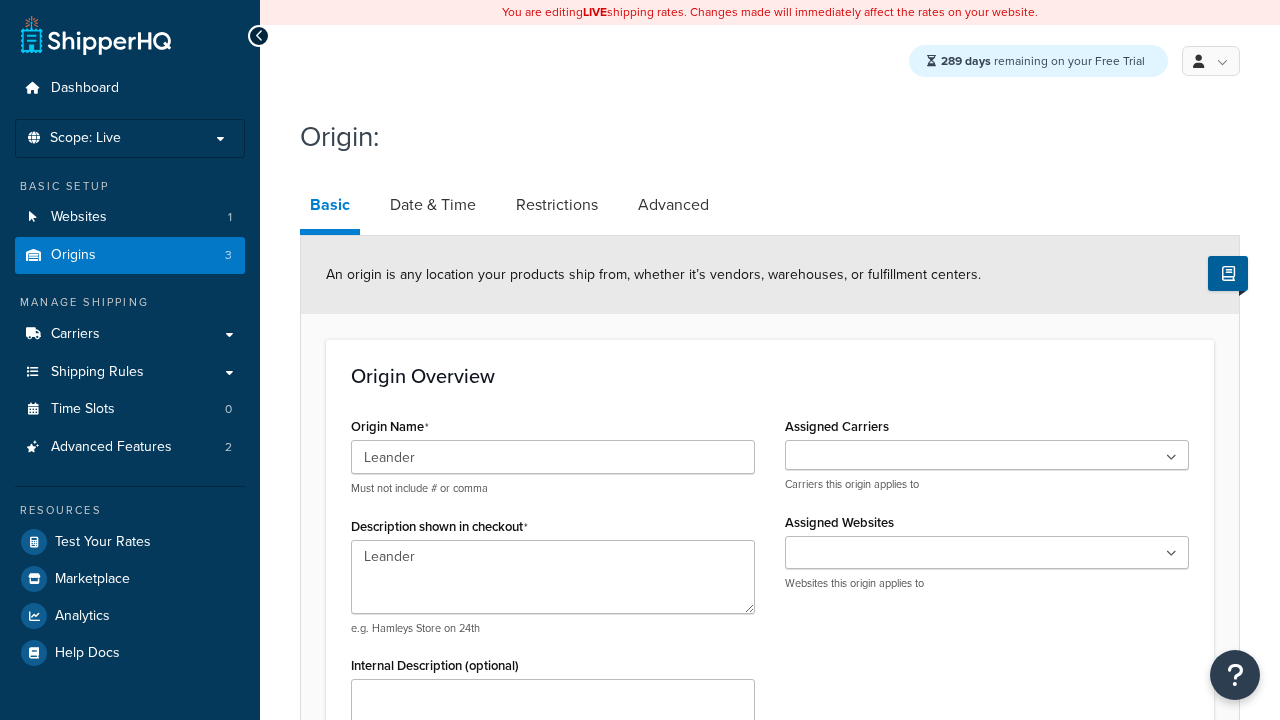 scroll, scrollTop: 608, scrollLeft: 0, axis: vertical 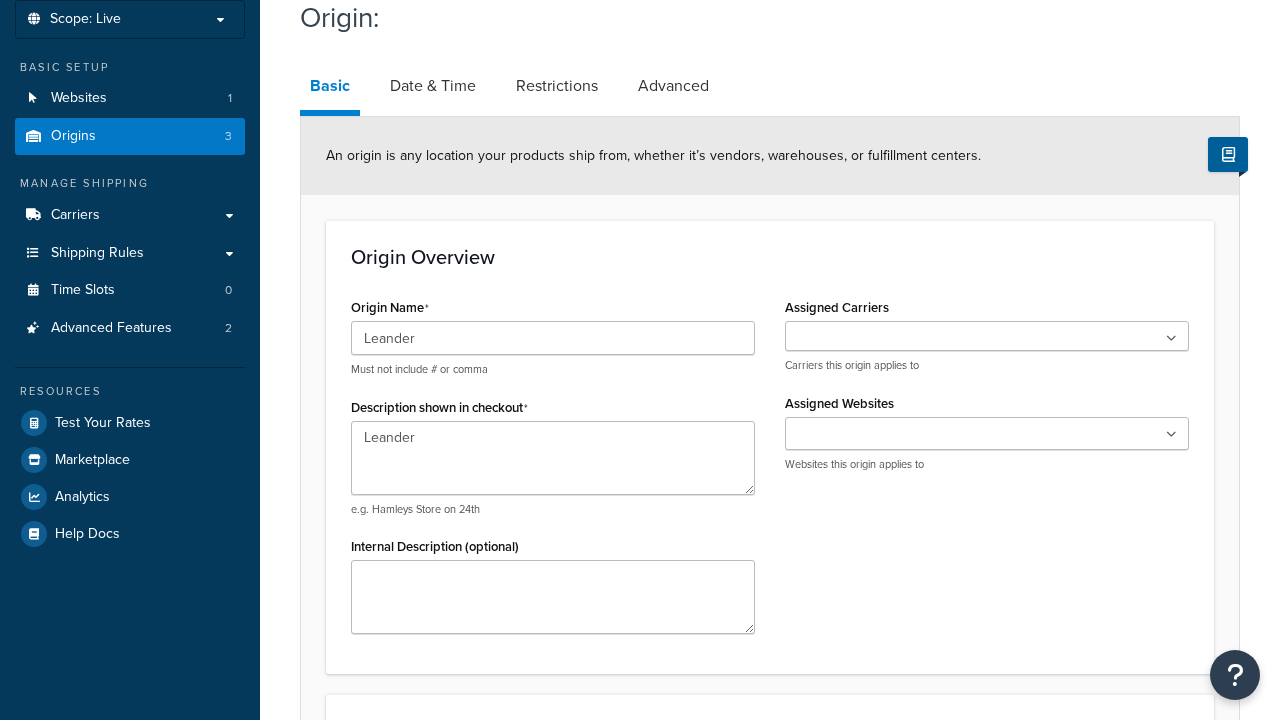 type on "Leander" 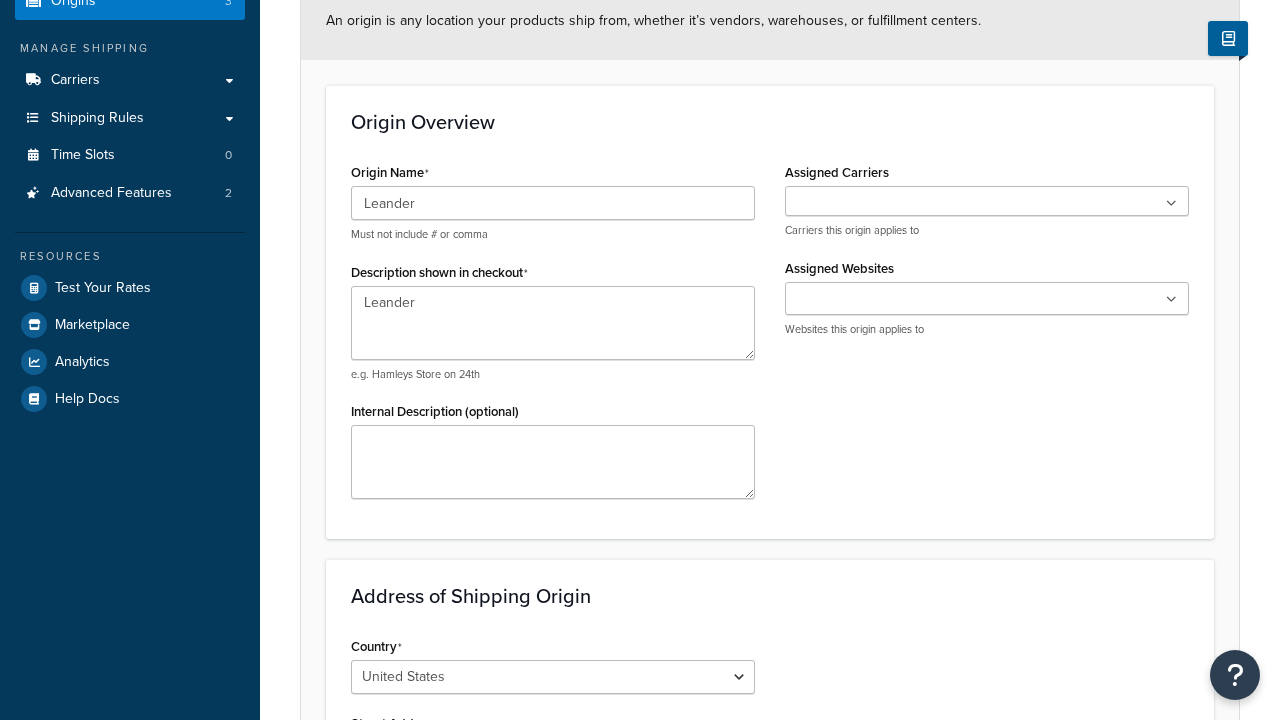 scroll, scrollTop: 0, scrollLeft: 0, axis: both 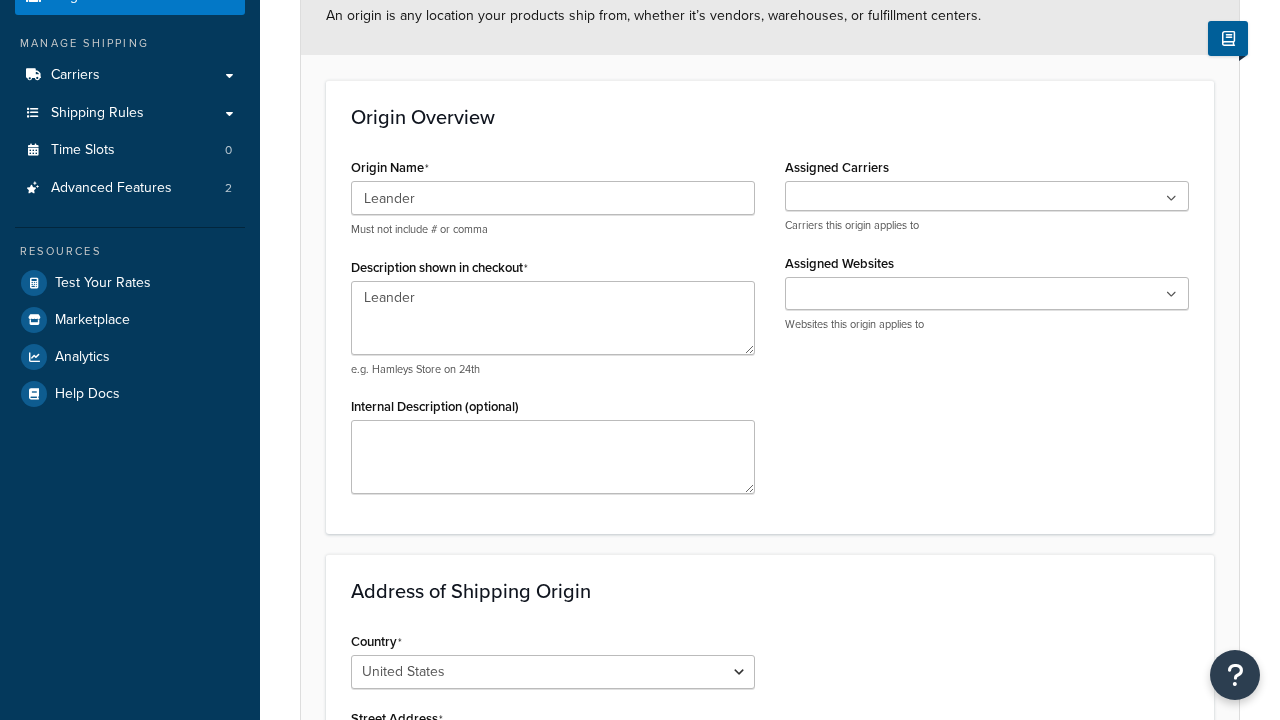 type on "Test Street" 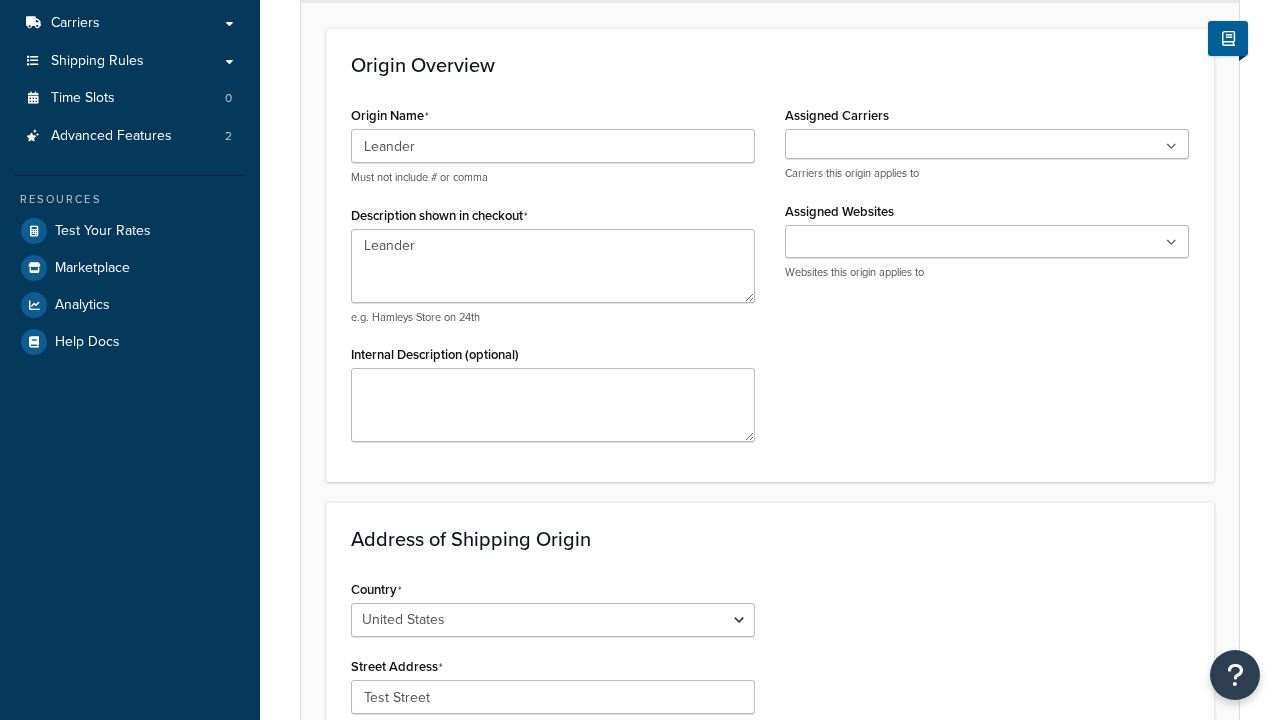 type on "[CITY]" 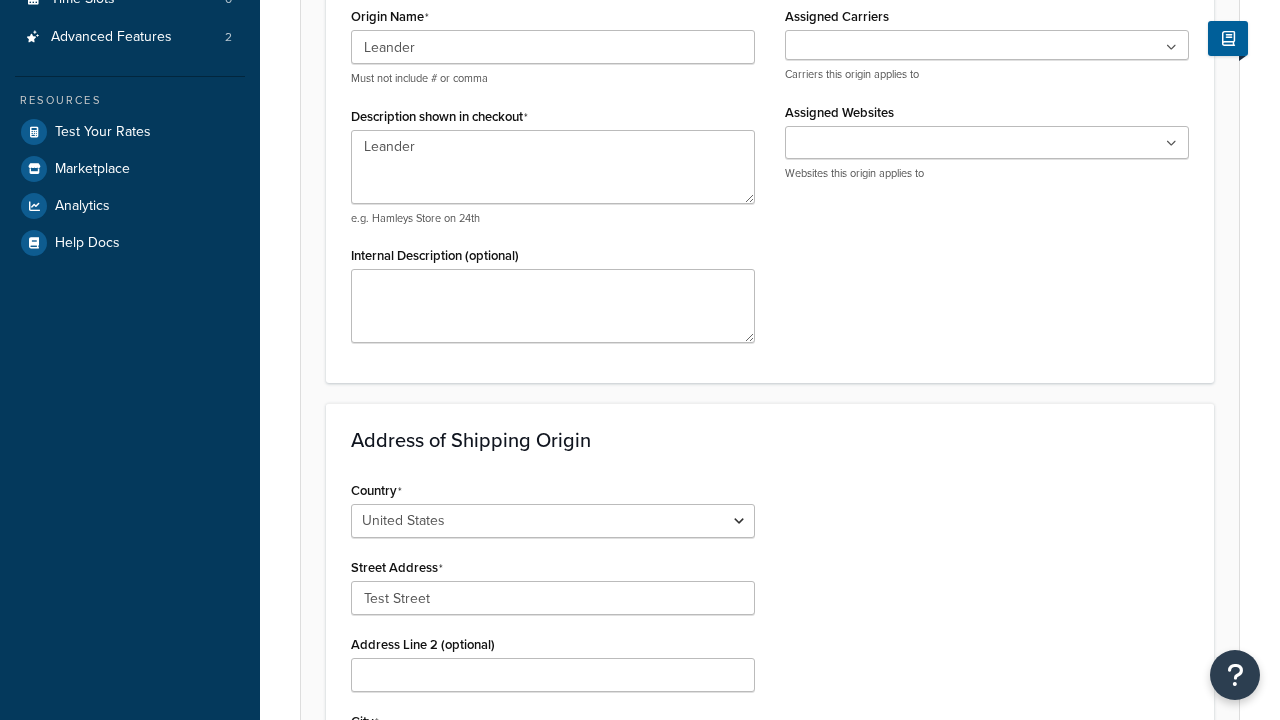 select on "43" 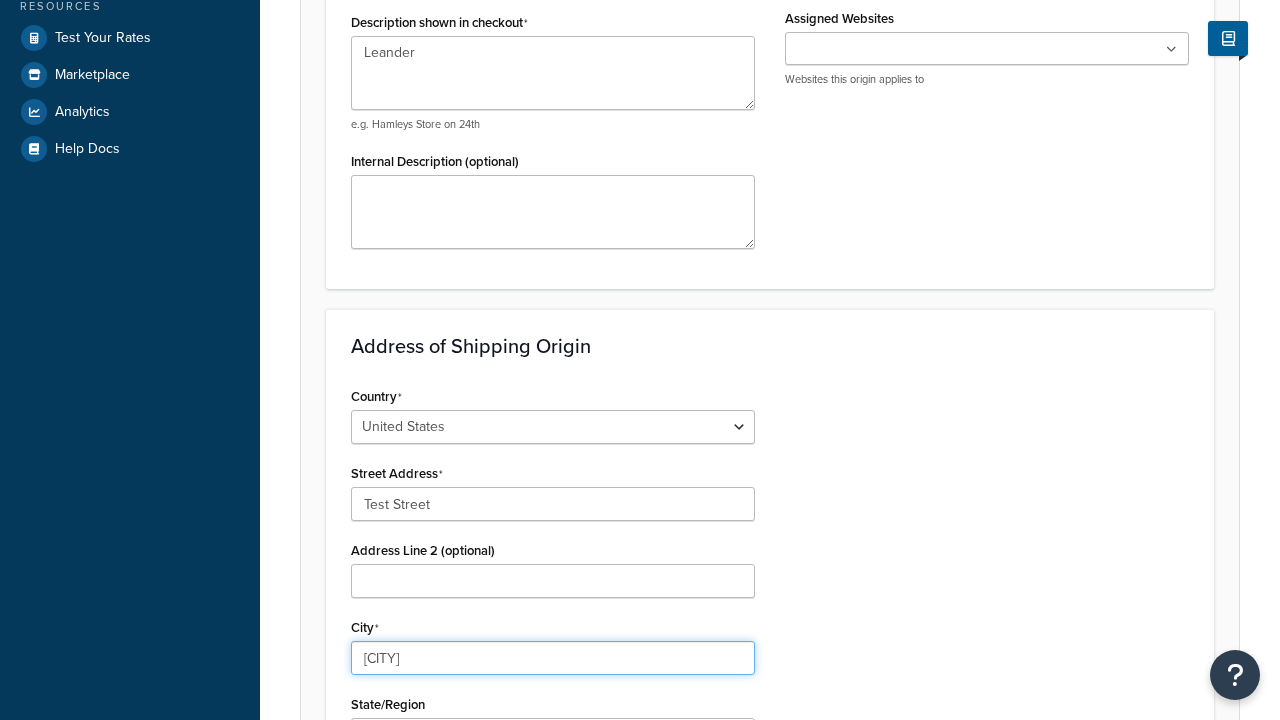 type on "[CITY]" 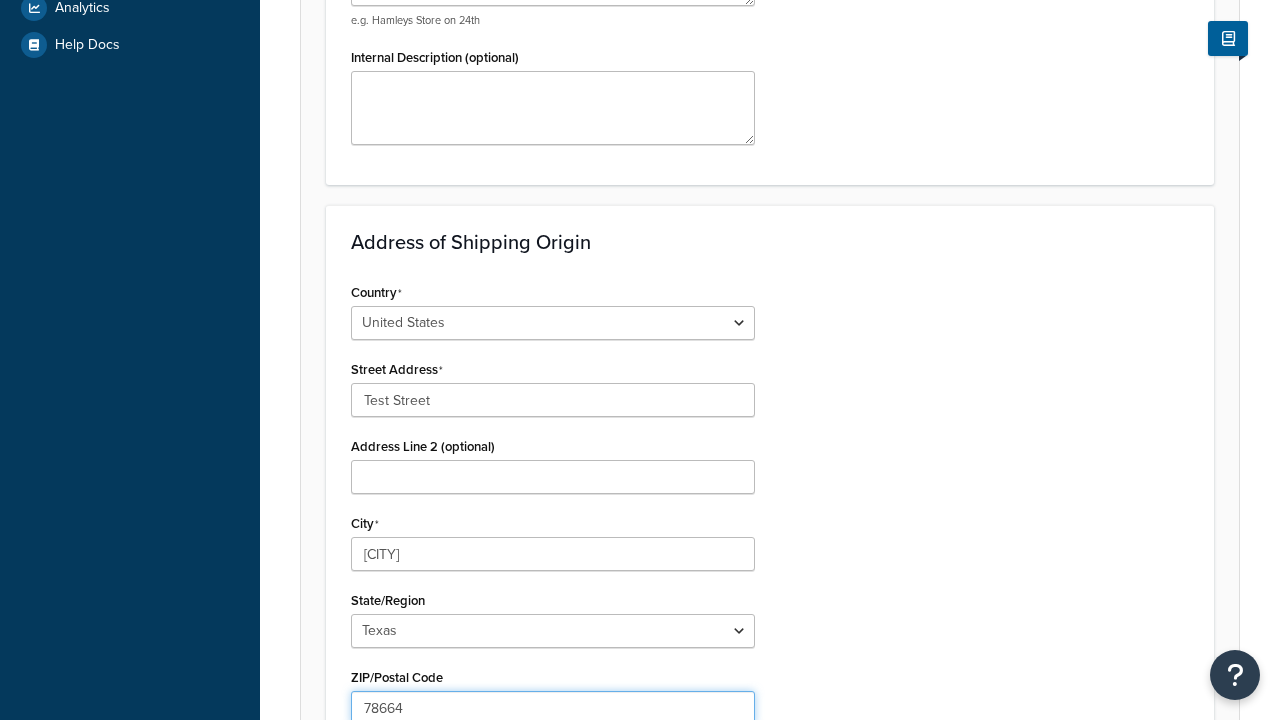 type on "78664" 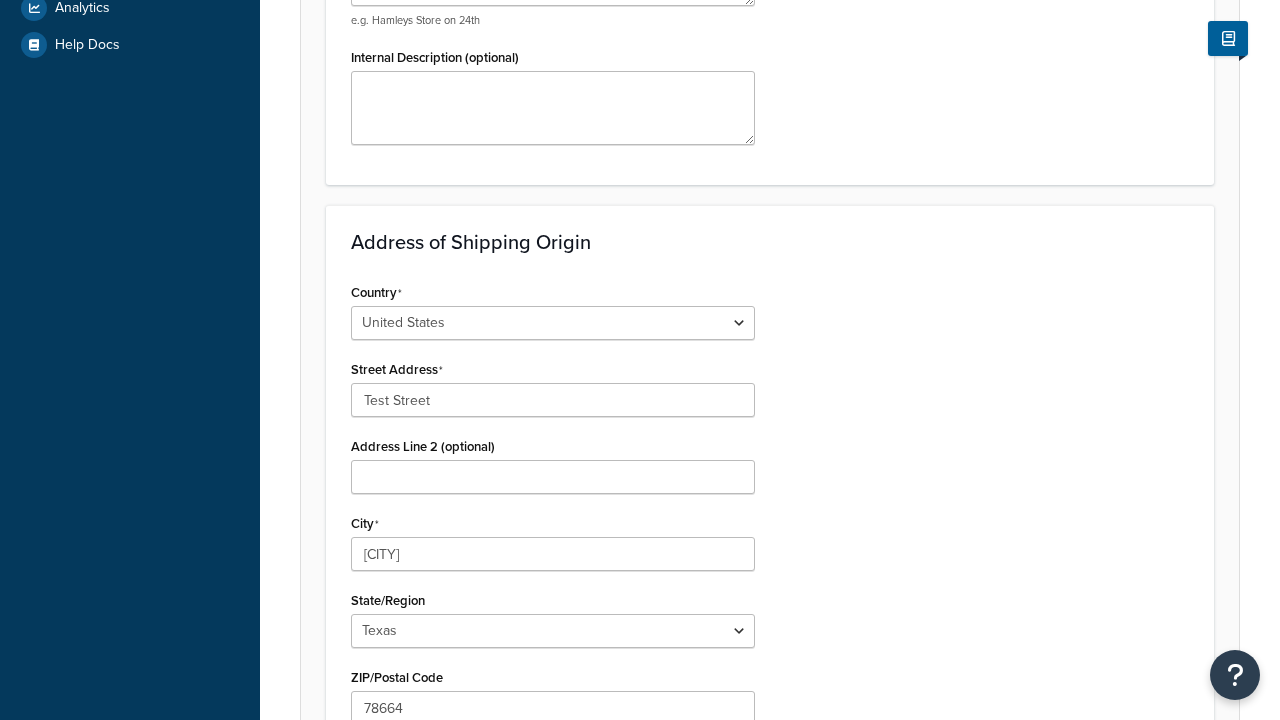 click on "Save" at bounding box center (759, 851) 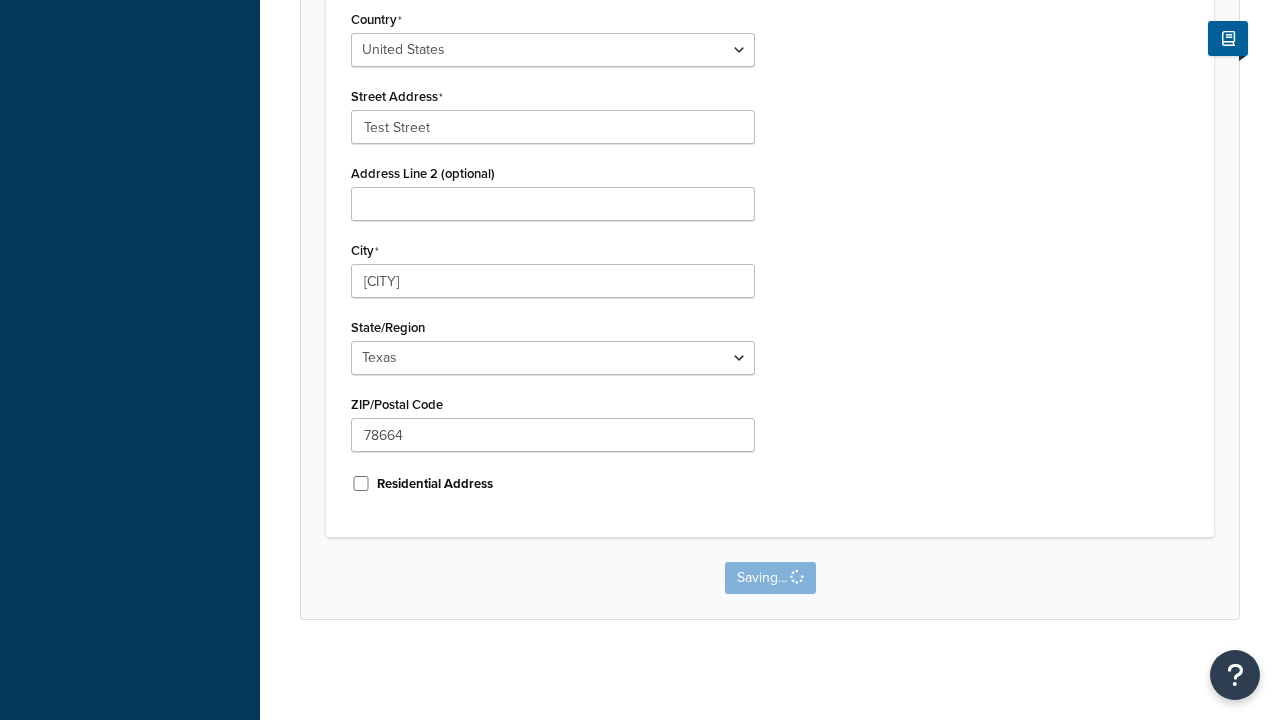 scroll, scrollTop: 0, scrollLeft: 0, axis: both 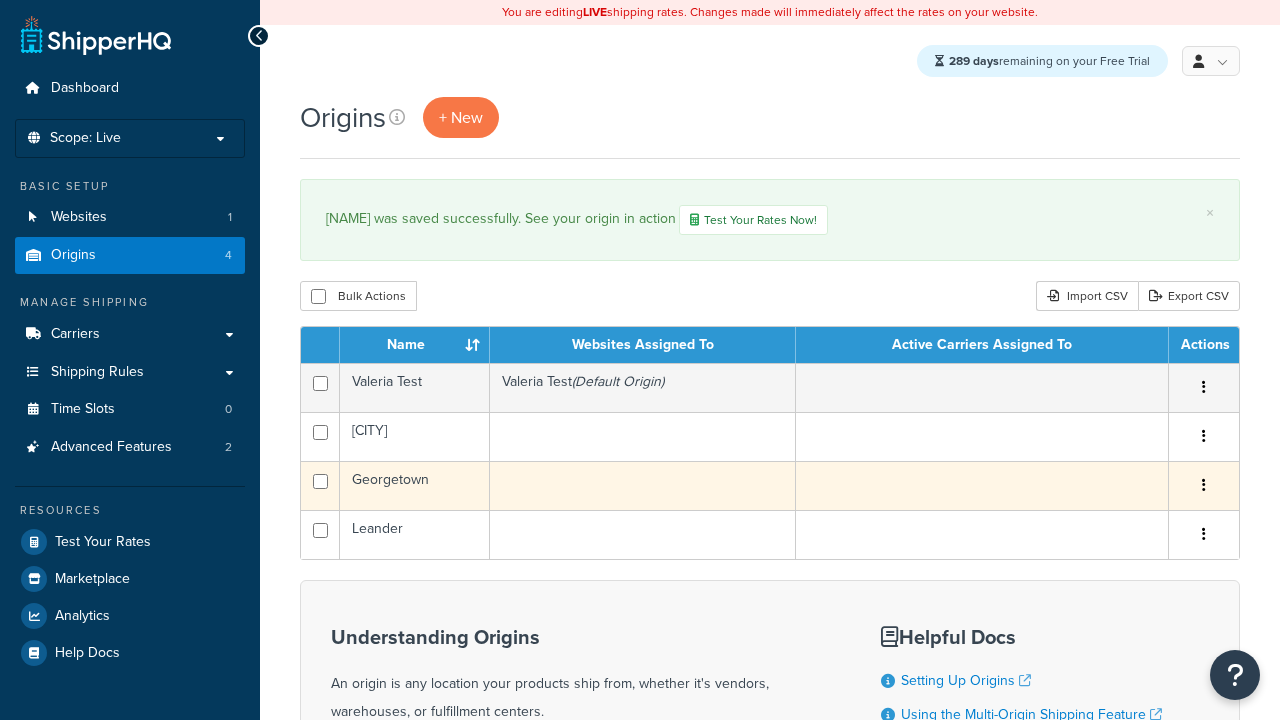 click at bounding box center [1204, 485] 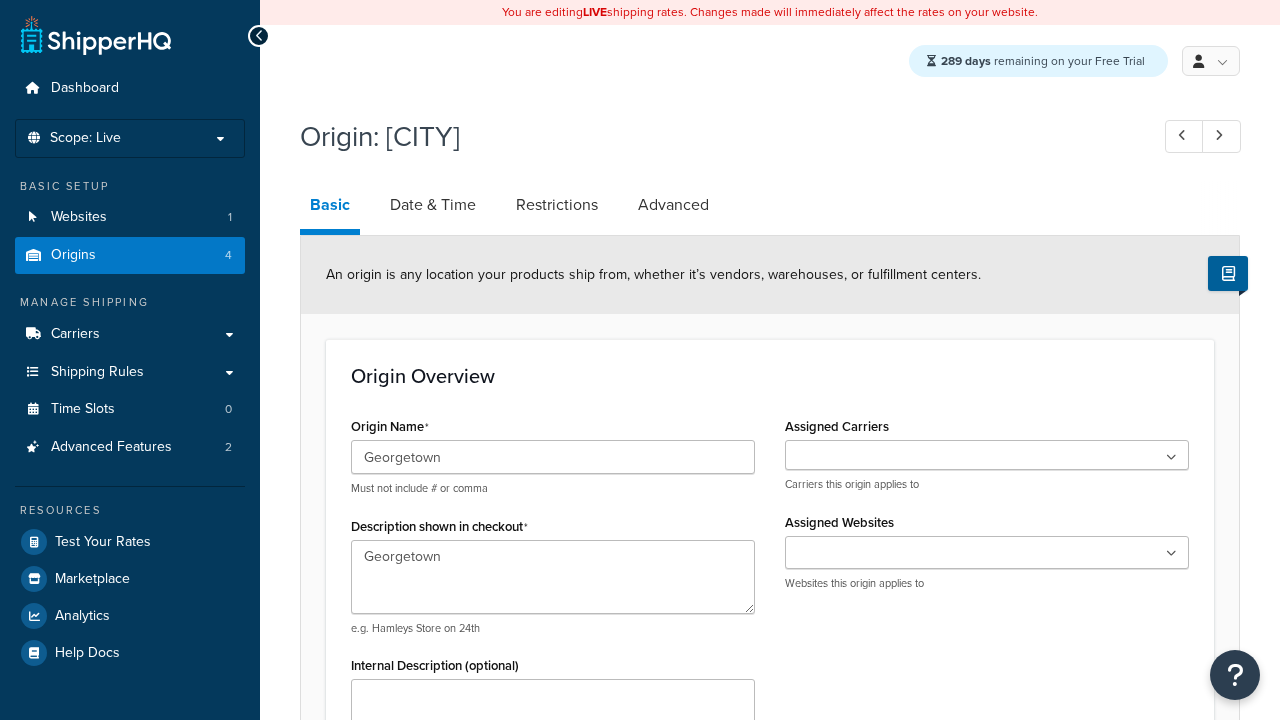 select on "43" 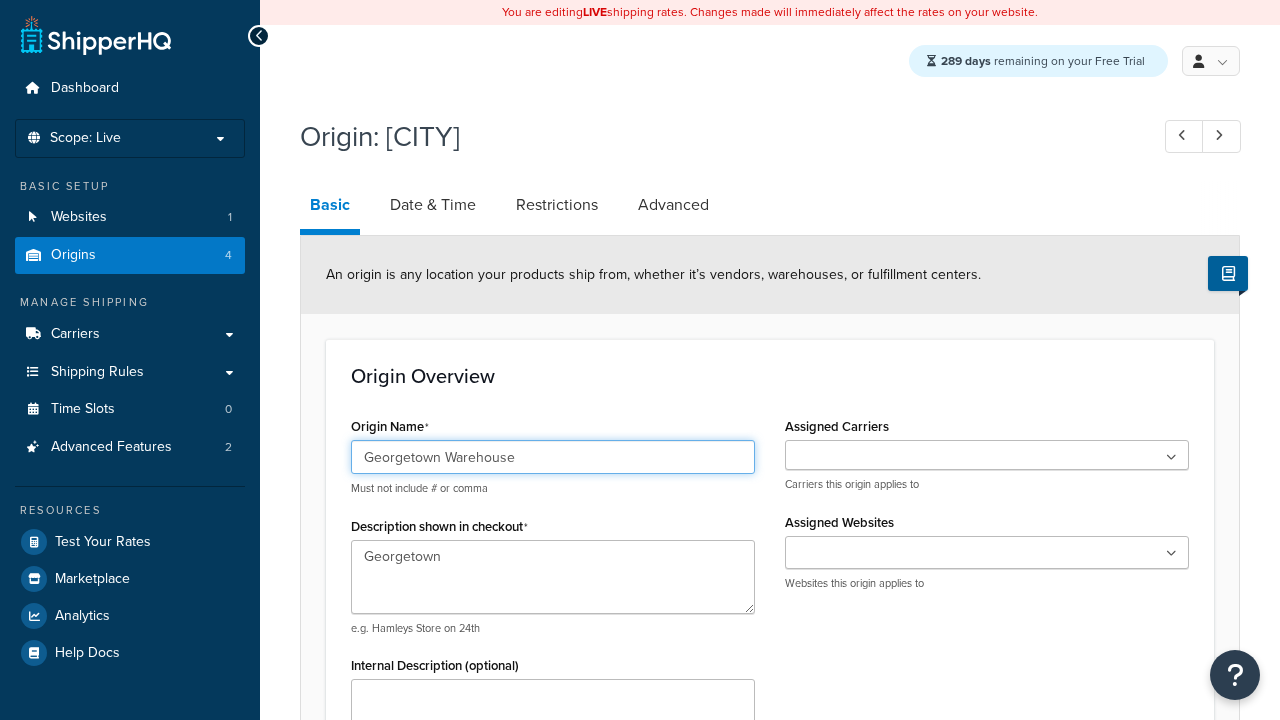 type on "Georgetown Warehouse" 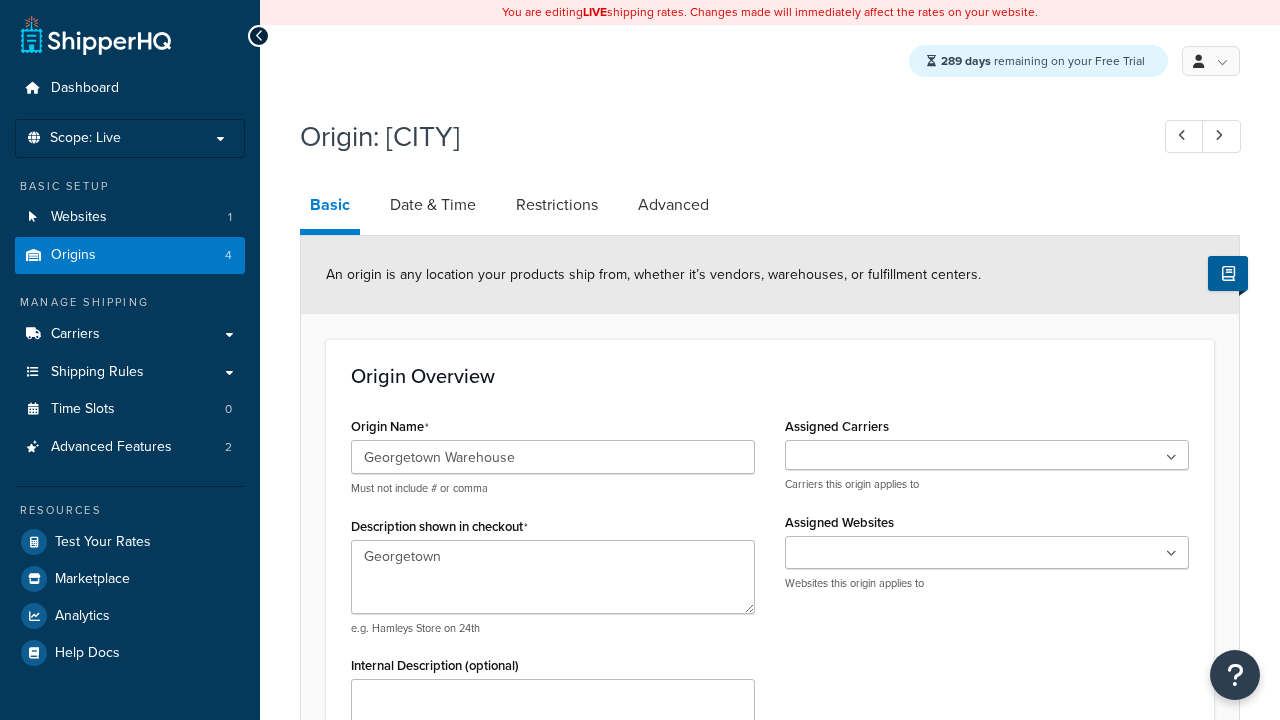click on "Save" at bounding box center [759, 1459] 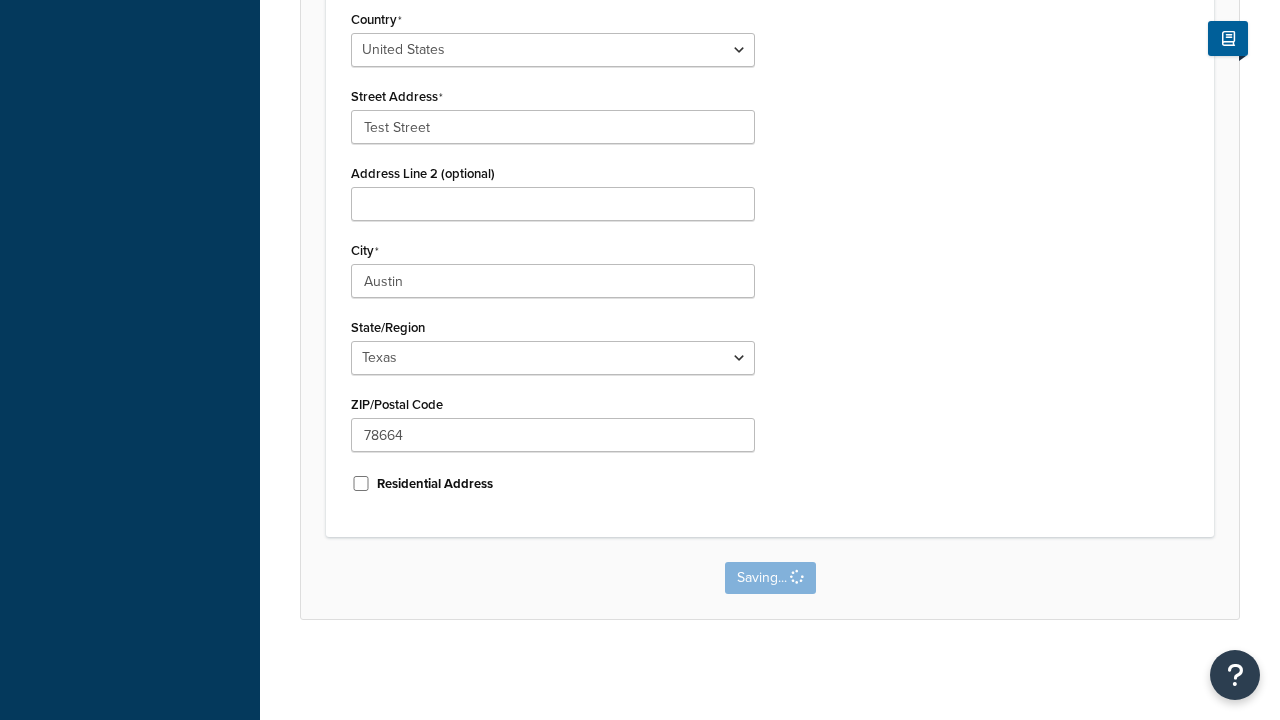 scroll, scrollTop: 0, scrollLeft: 0, axis: both 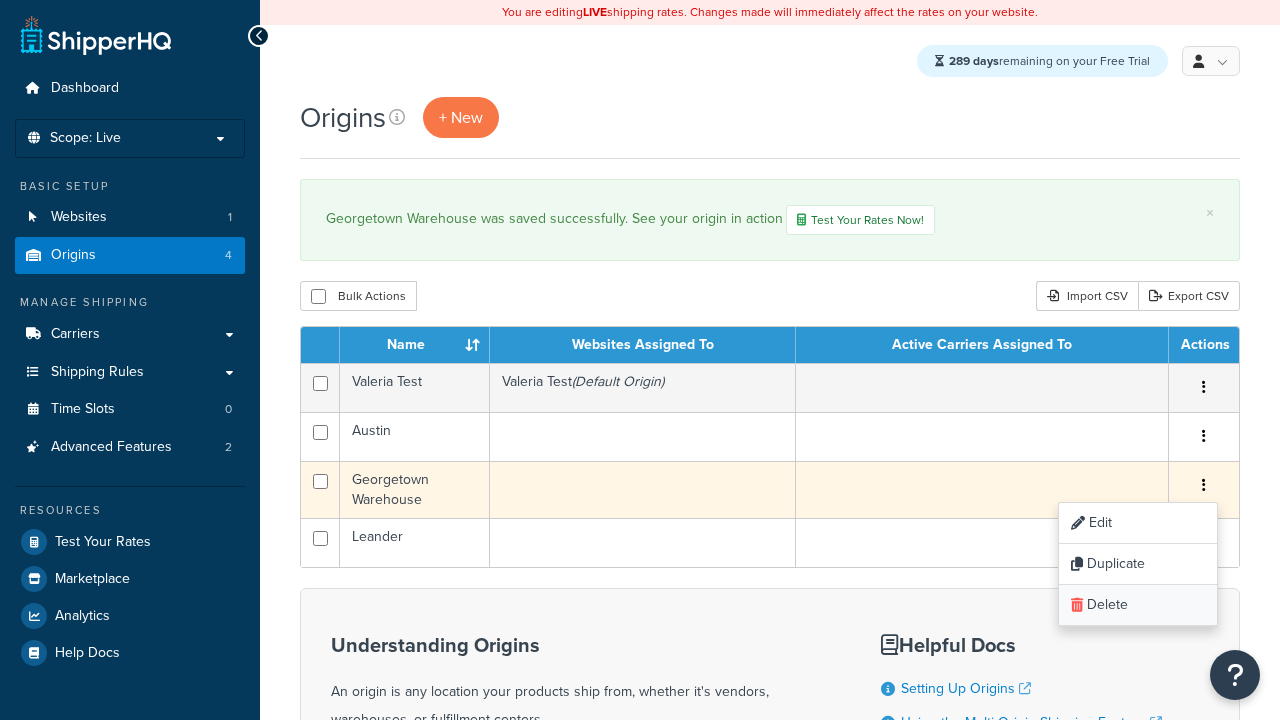 click on "Delete" at bounding box center (1138, 605) 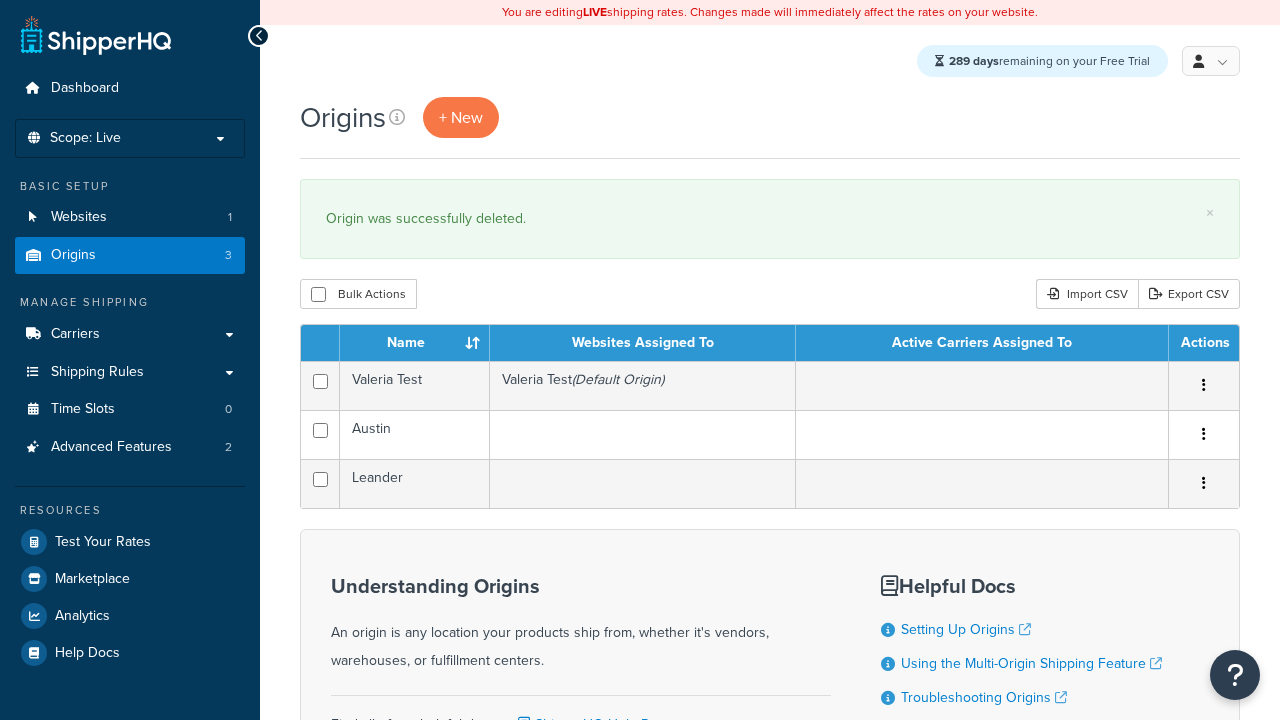 scroll, scrollTop: 0, scrollLeft: 0, axis: both 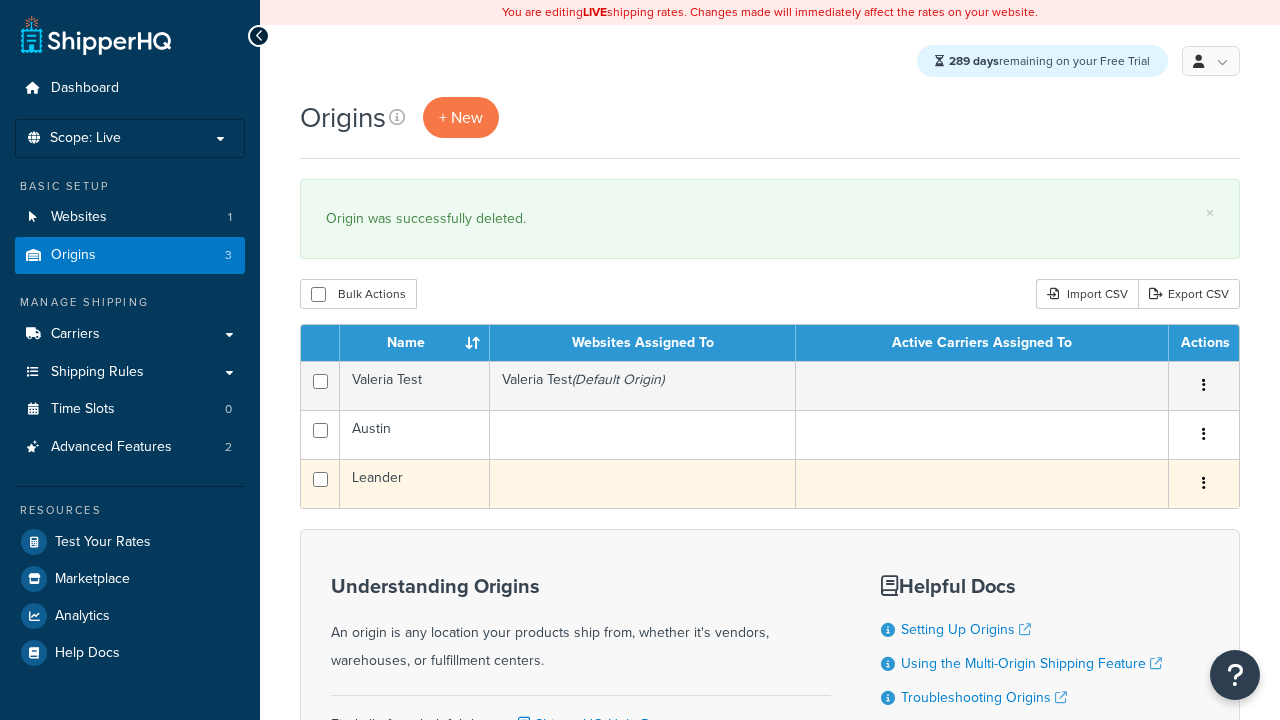 click at bounding box center [1204, 483] 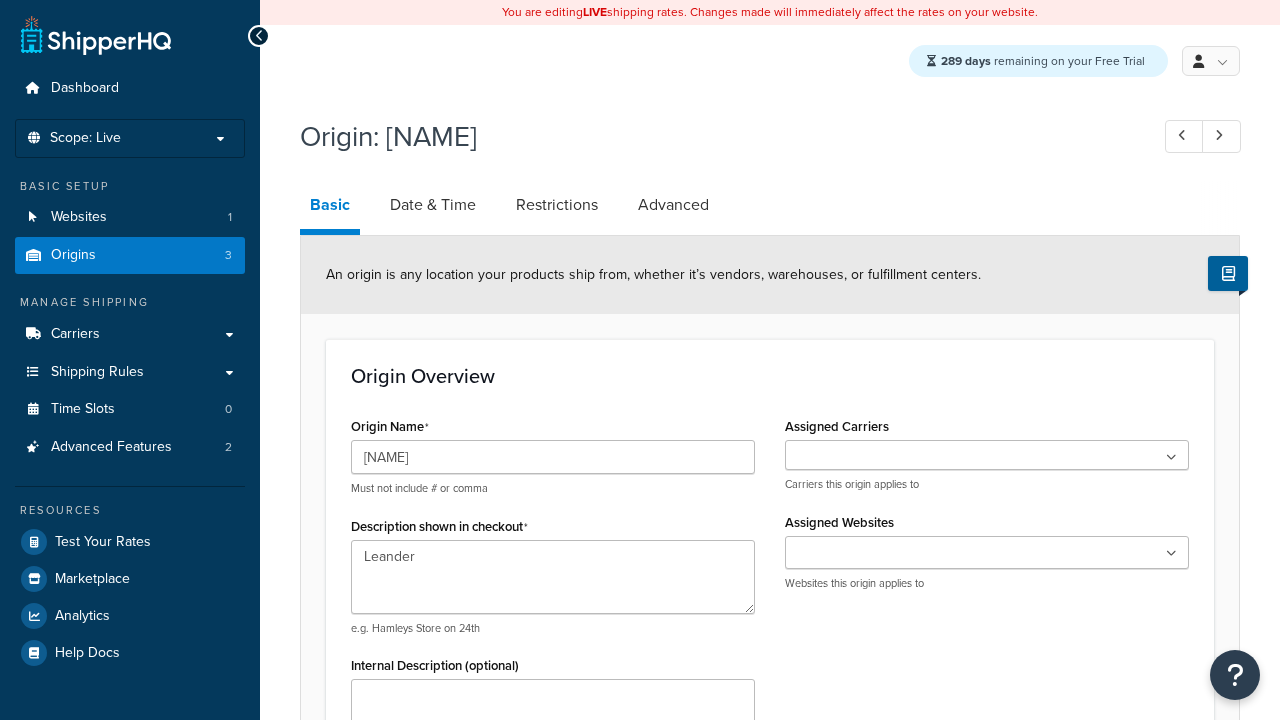 select on "43" 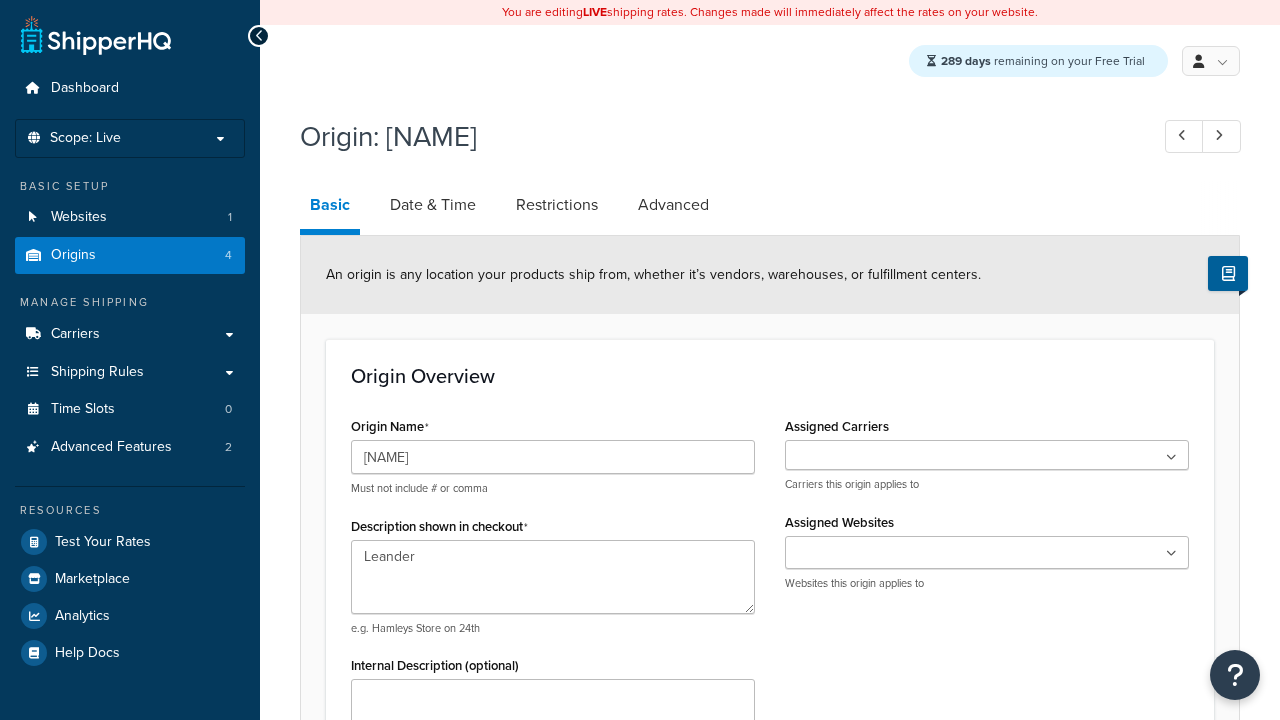 scroll, scrollTop: 0, scrollLeft: 0, axis: both 